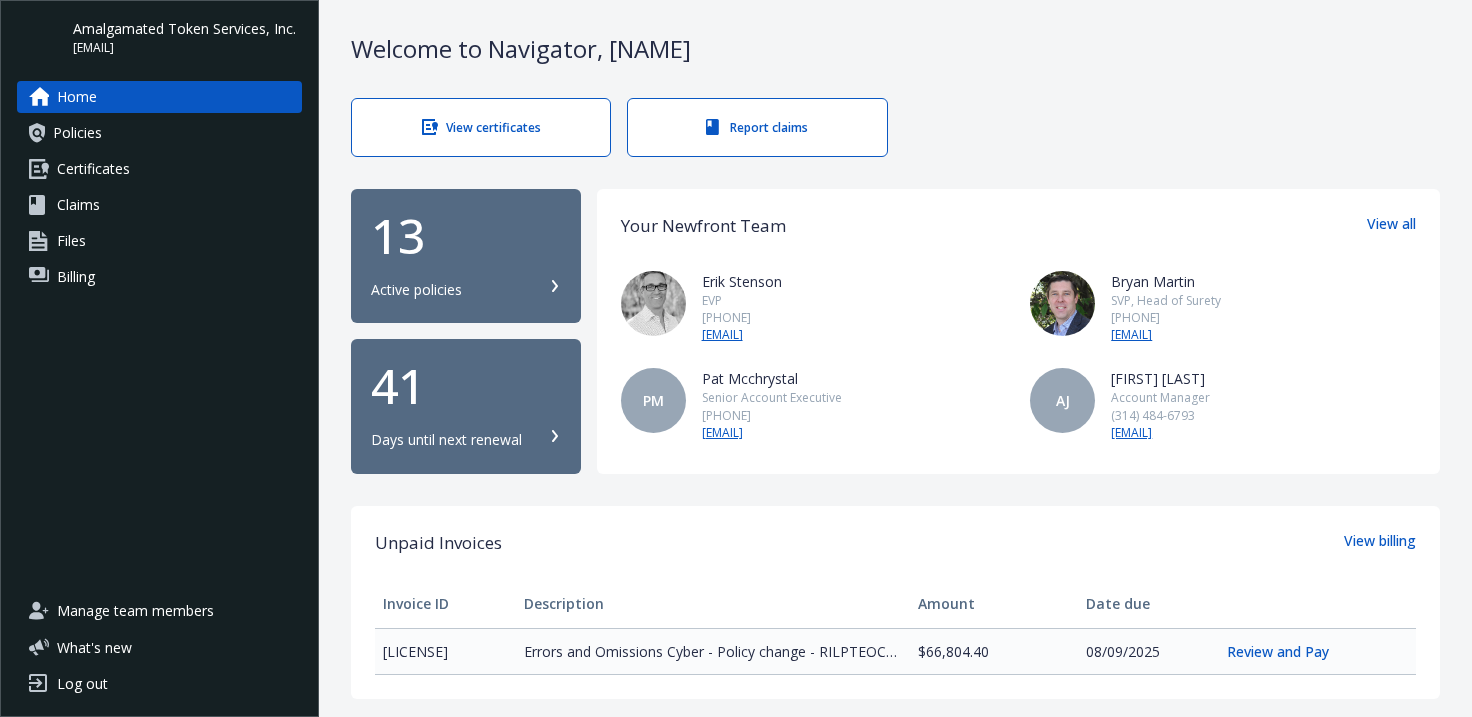 scroll, scrollTop: 0, scrollLeft: 0, axis: both 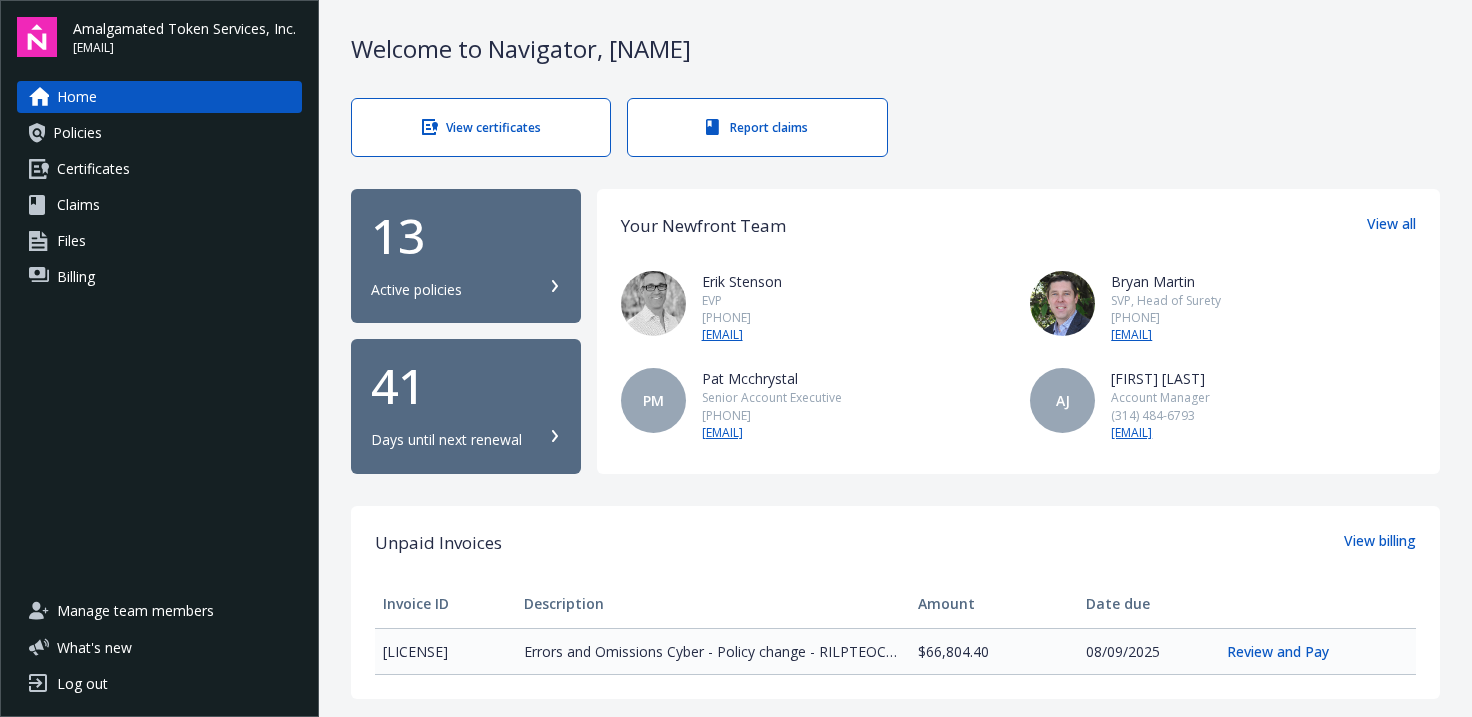 click on "13 Active policies" at bounding box center [466, 256] 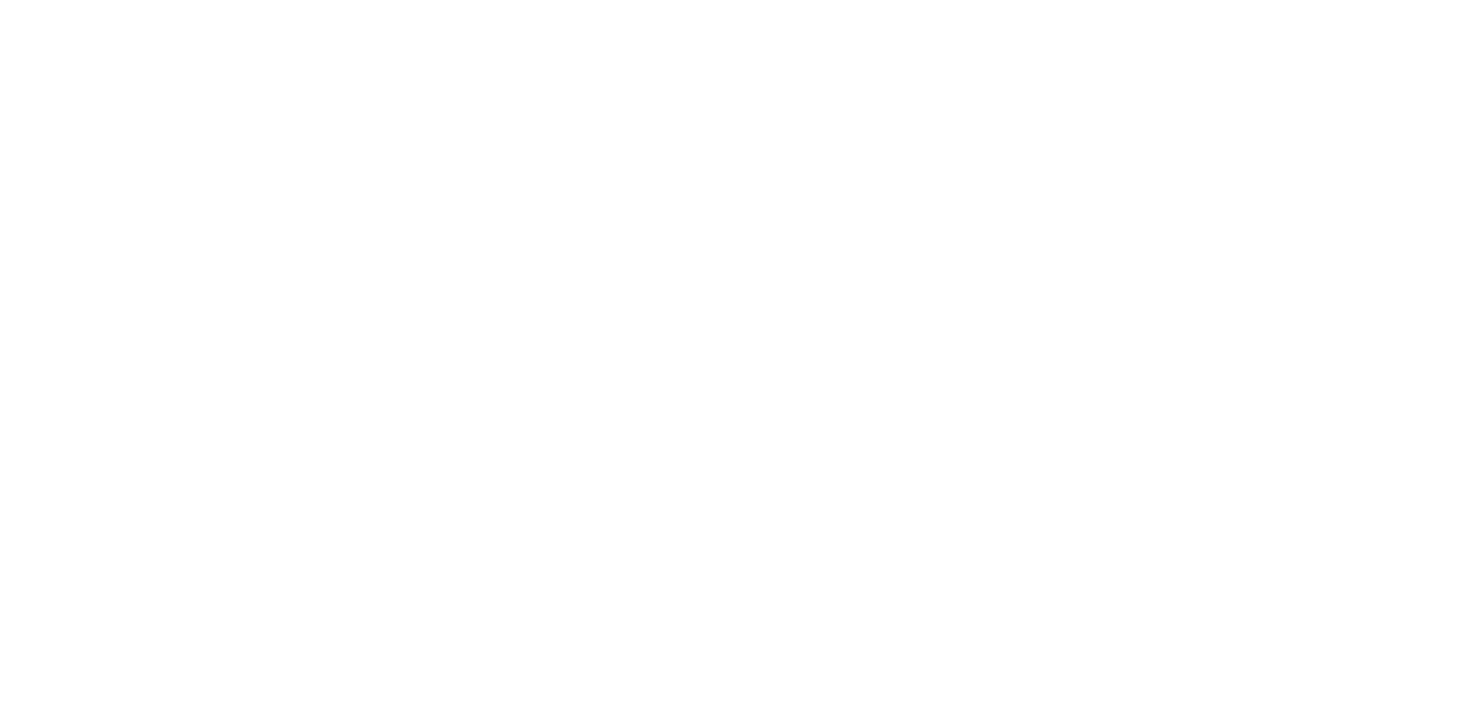 scroll, scrollTop: 0, scrollLeft: 0, axis: both 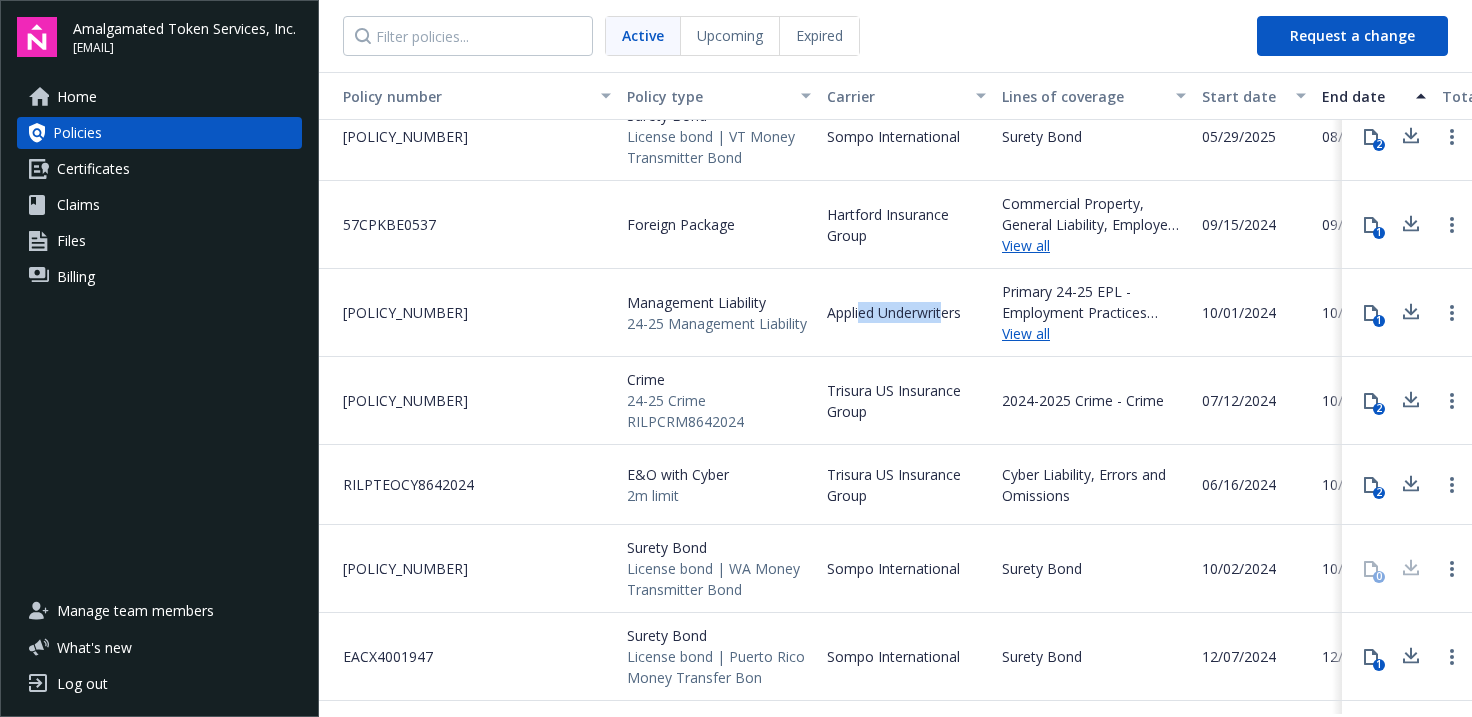 drag, startPoint x: 944, startPoint y: 318, endPoint x: 863, endPoint y: 310, distance: 81.394104 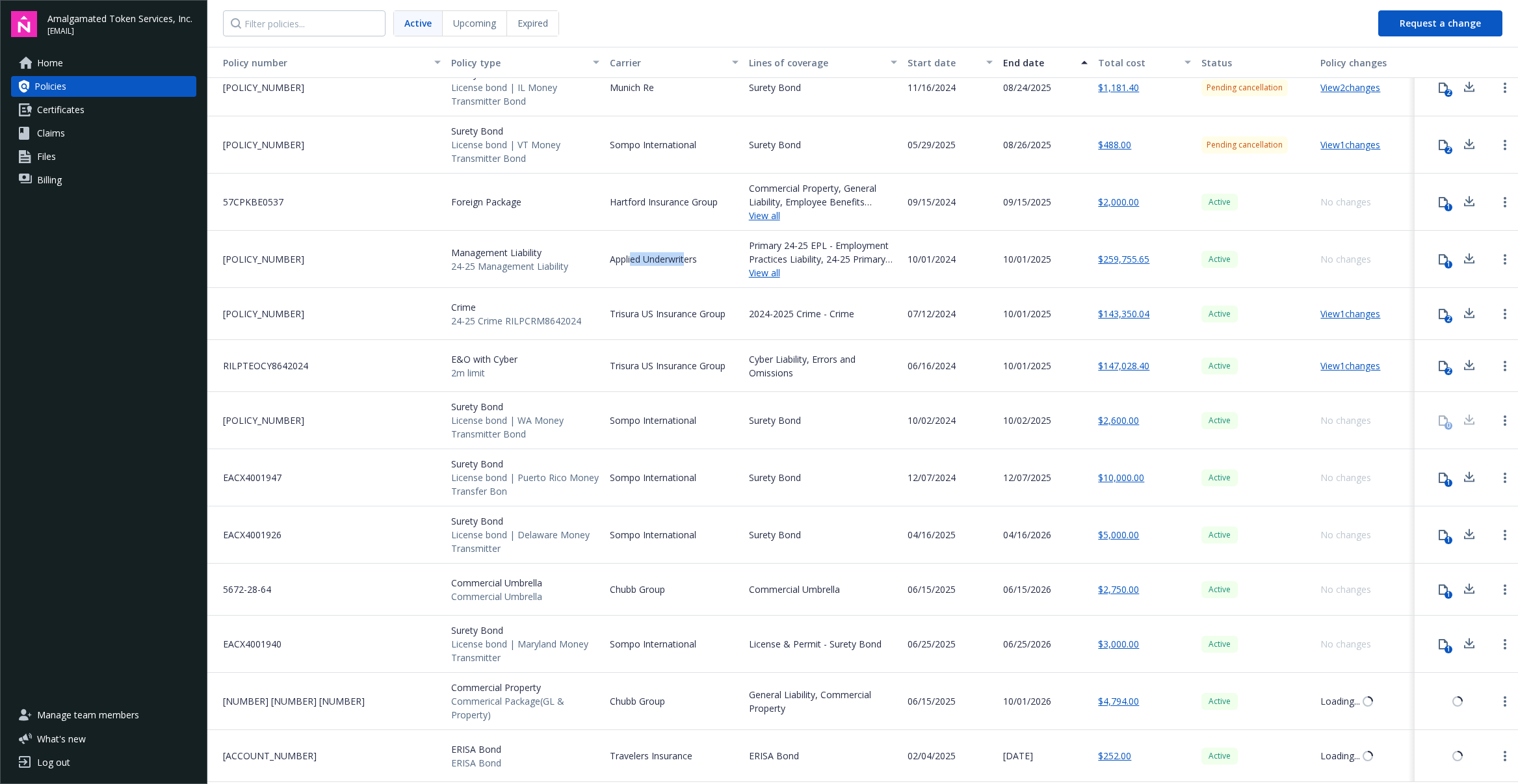 scroll, scrollTop: 0, scrollLeft: 0, axis: both 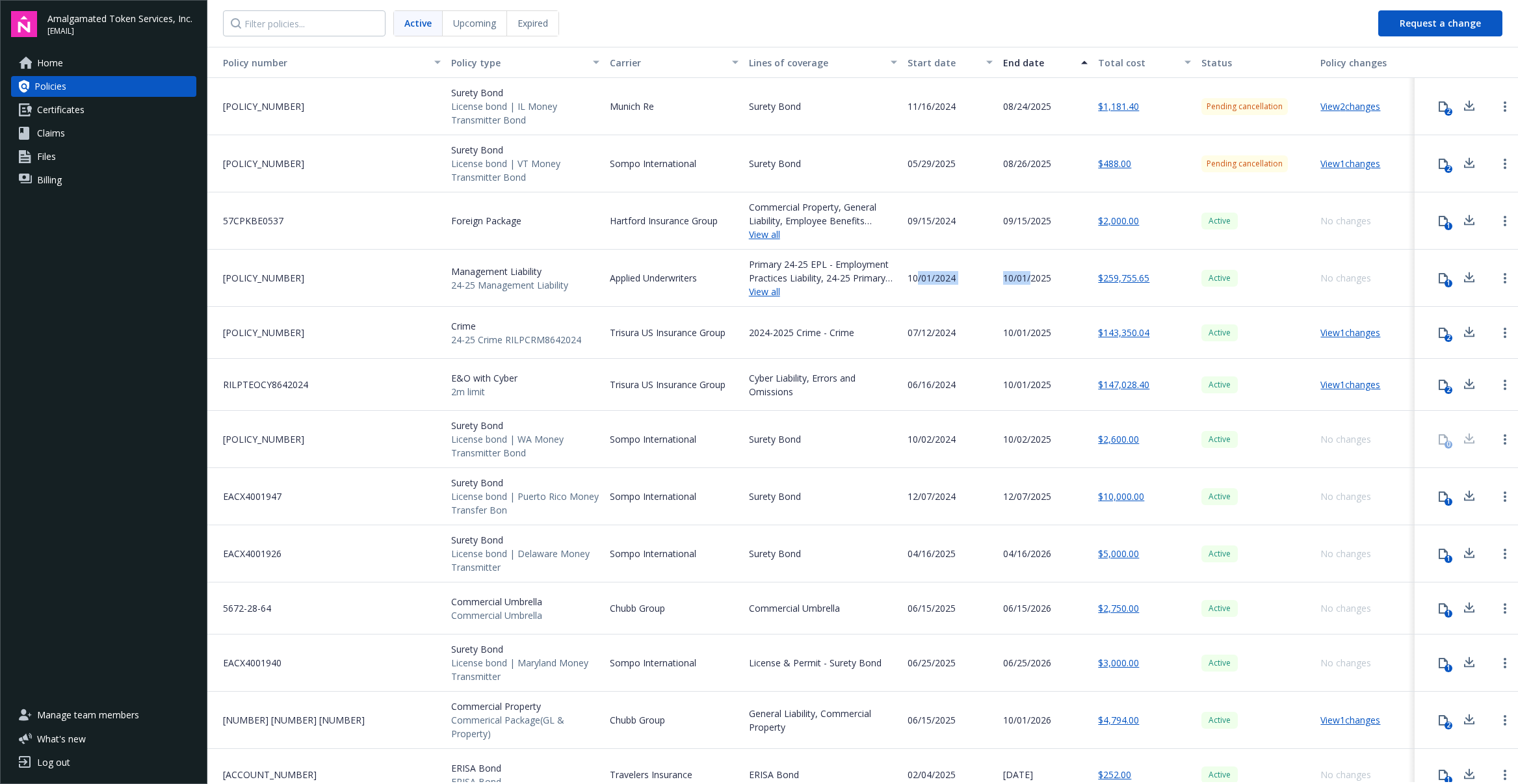 drag, startPoint x: 913, startPoint y: 282, endPoint x: 1027, endPoint y: 283, distance: 114.00439 